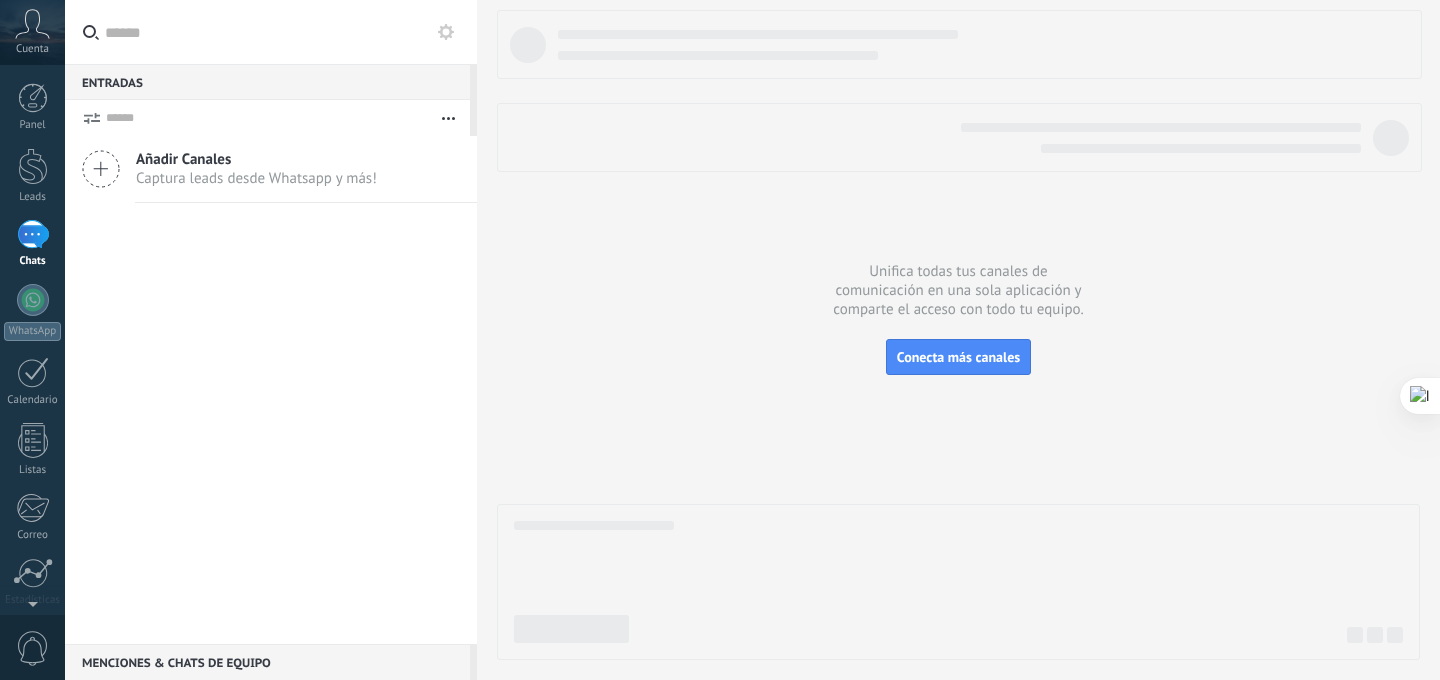 scroll, scrollTop: 0, scrollLeft: 0, axis: both 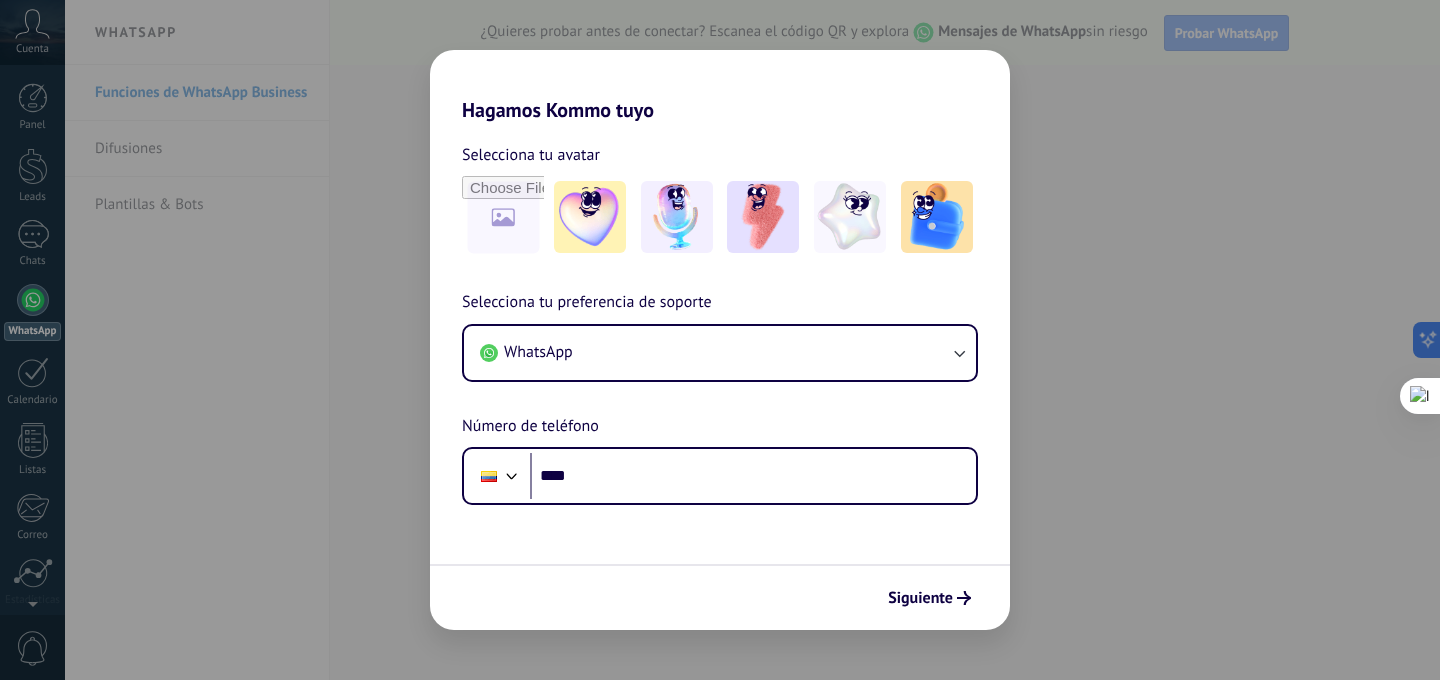 click on "Hagamos Kommo tuyo Selecciona tu avatar Selecciona tu preferencia de soporte WhatsApp Número de teléfono Phone **** Siguiente" at bounding box center [720, 340] 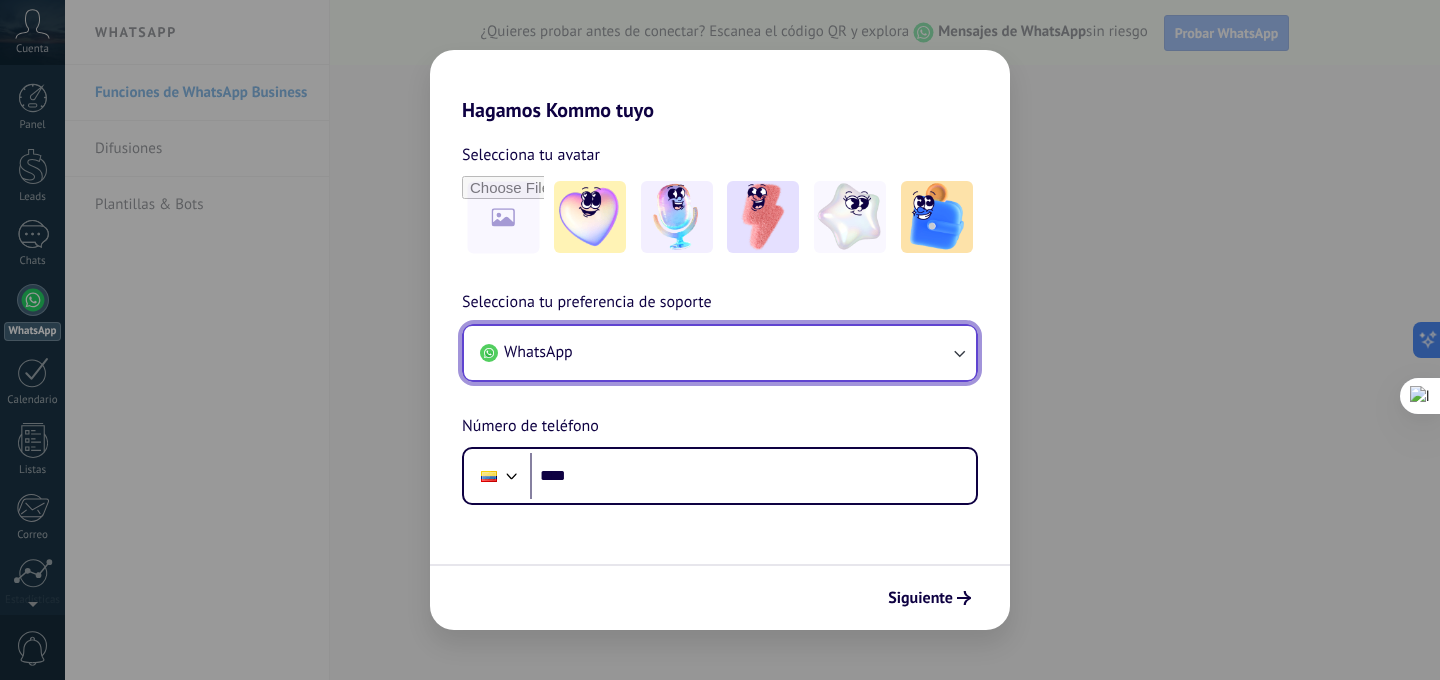 click on "WhatsApp" at bounding box center (720, 353) 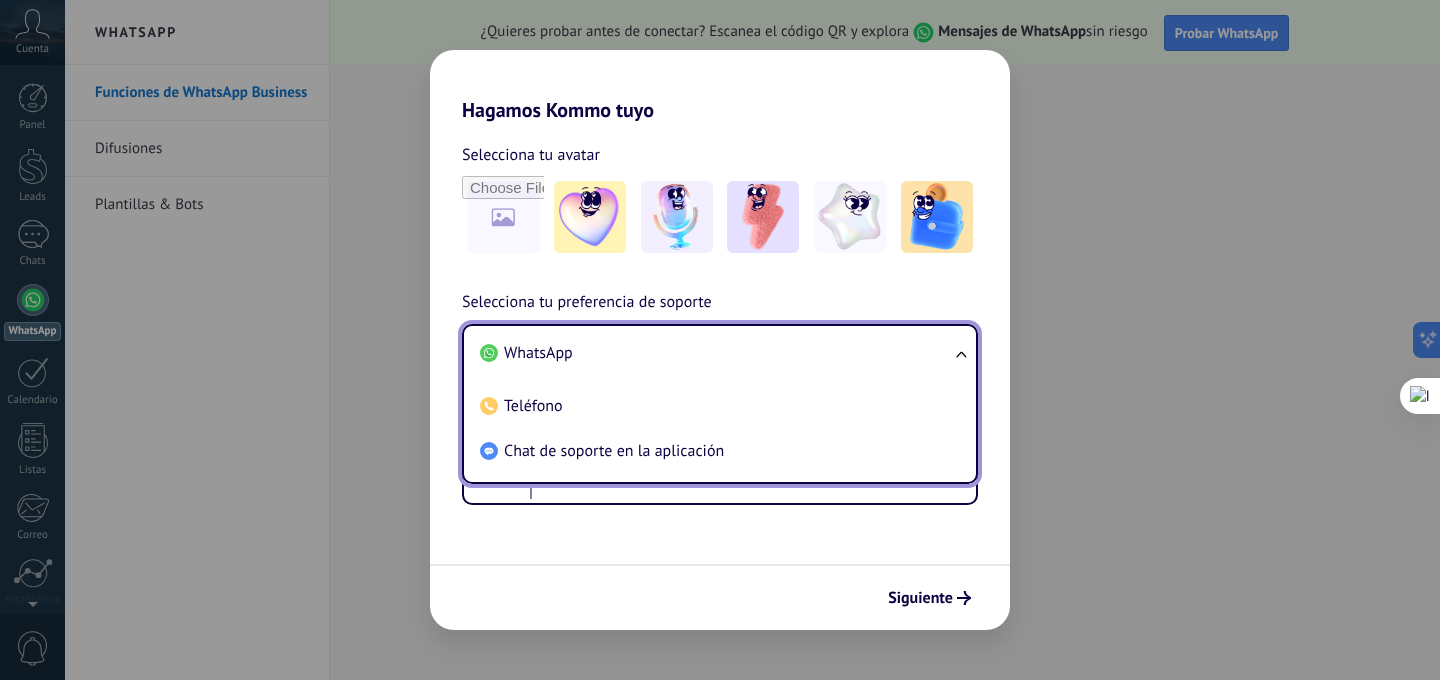 click on "Selecciona tu preferencia de soporte WhatsApp WhatsApp Teléfono Chat de soporte en la aplicación Número de teléfono Phone ****" at bounding box center (720, 397) 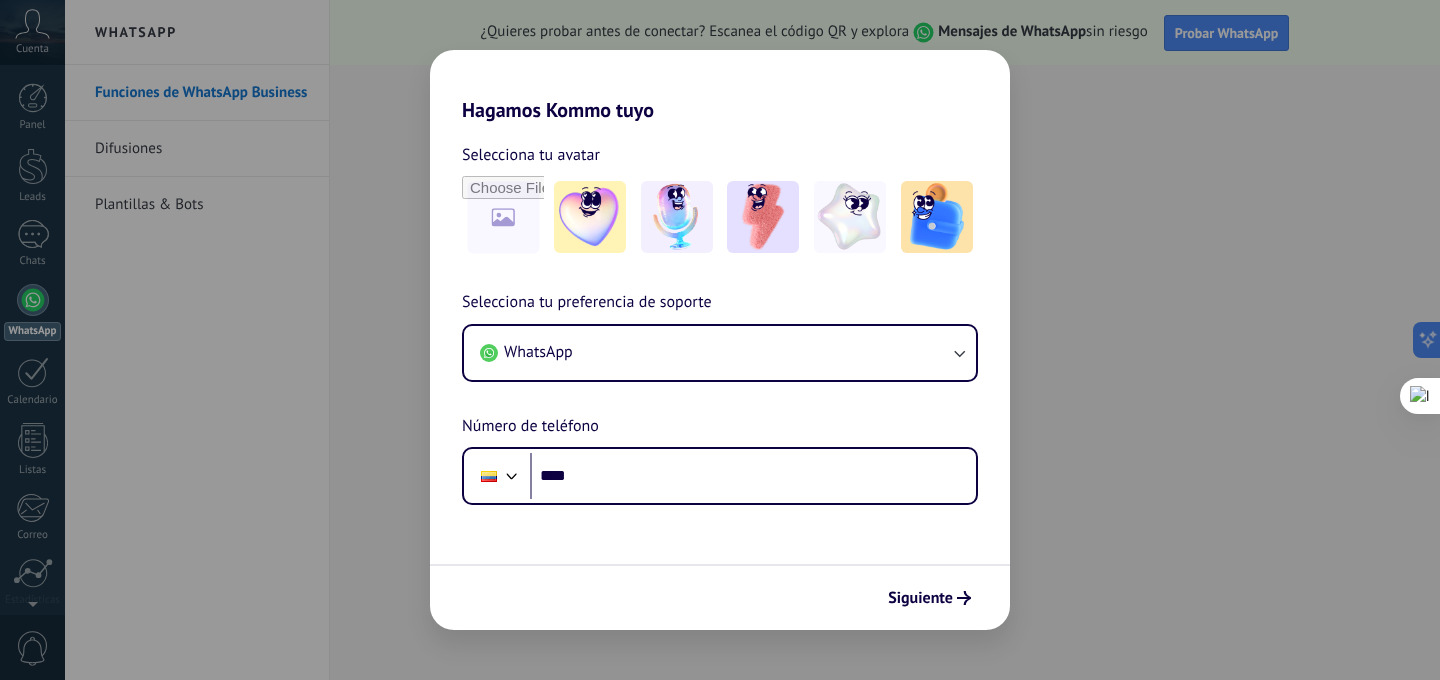 click on "Hagamos Kommo tuyo Selecciona tu avatar Selecciona tu preferencia de soporte WhatsApp Número de teléfono Phone **** Siguiente" at bounding box center (720, 340) 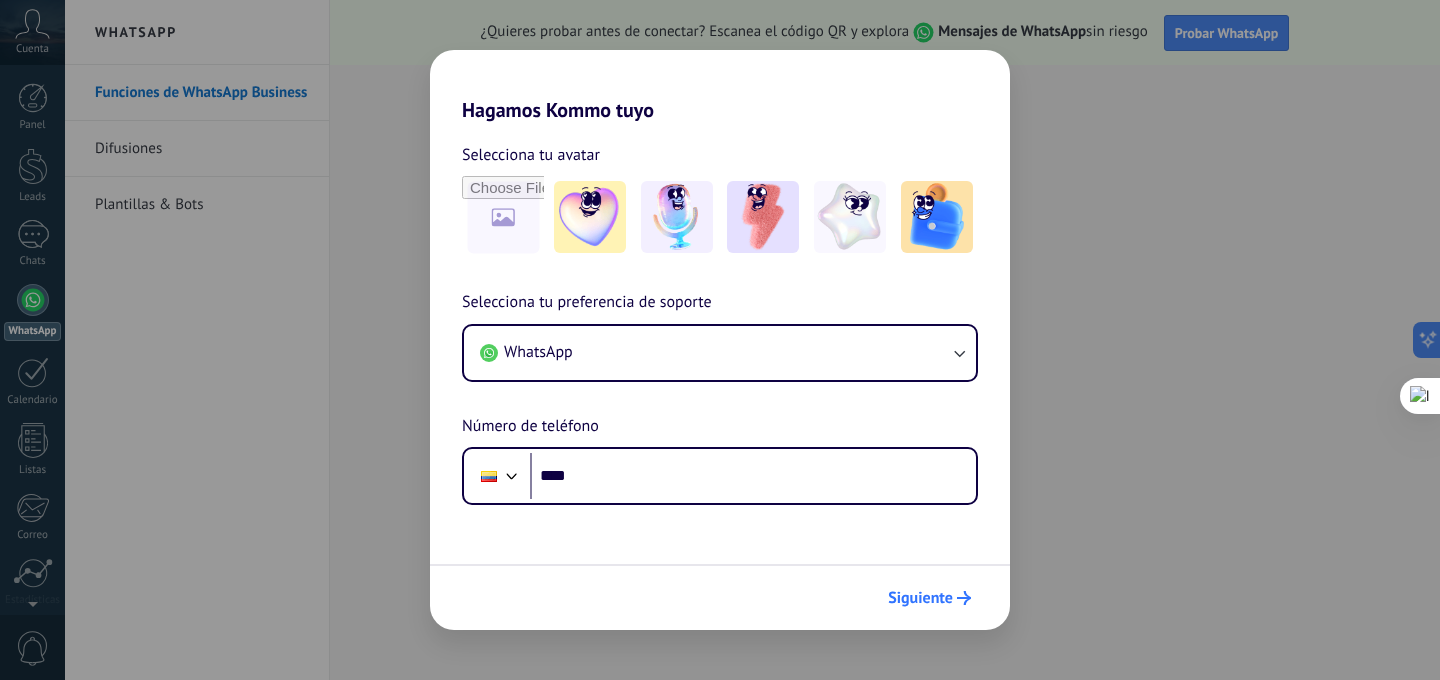 click on "Siguiente" at bounding box center [920, 598] 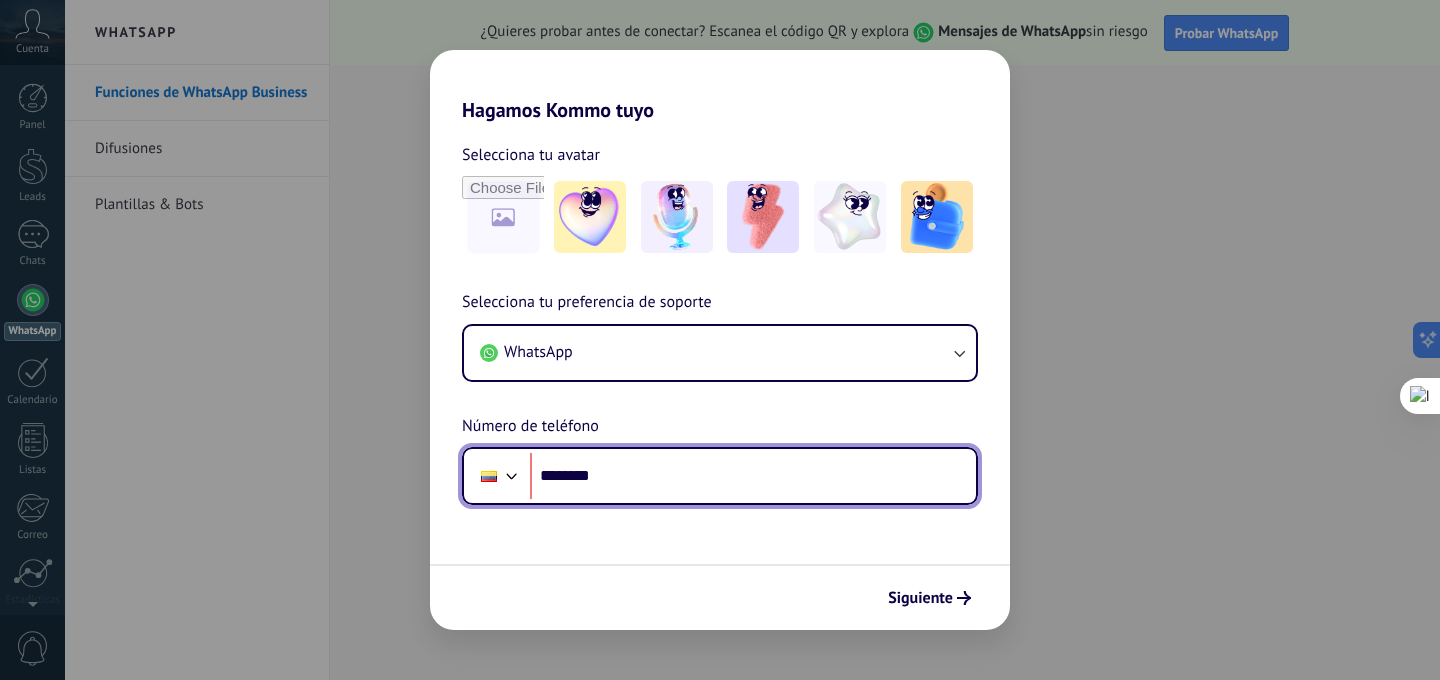 type on "**********" 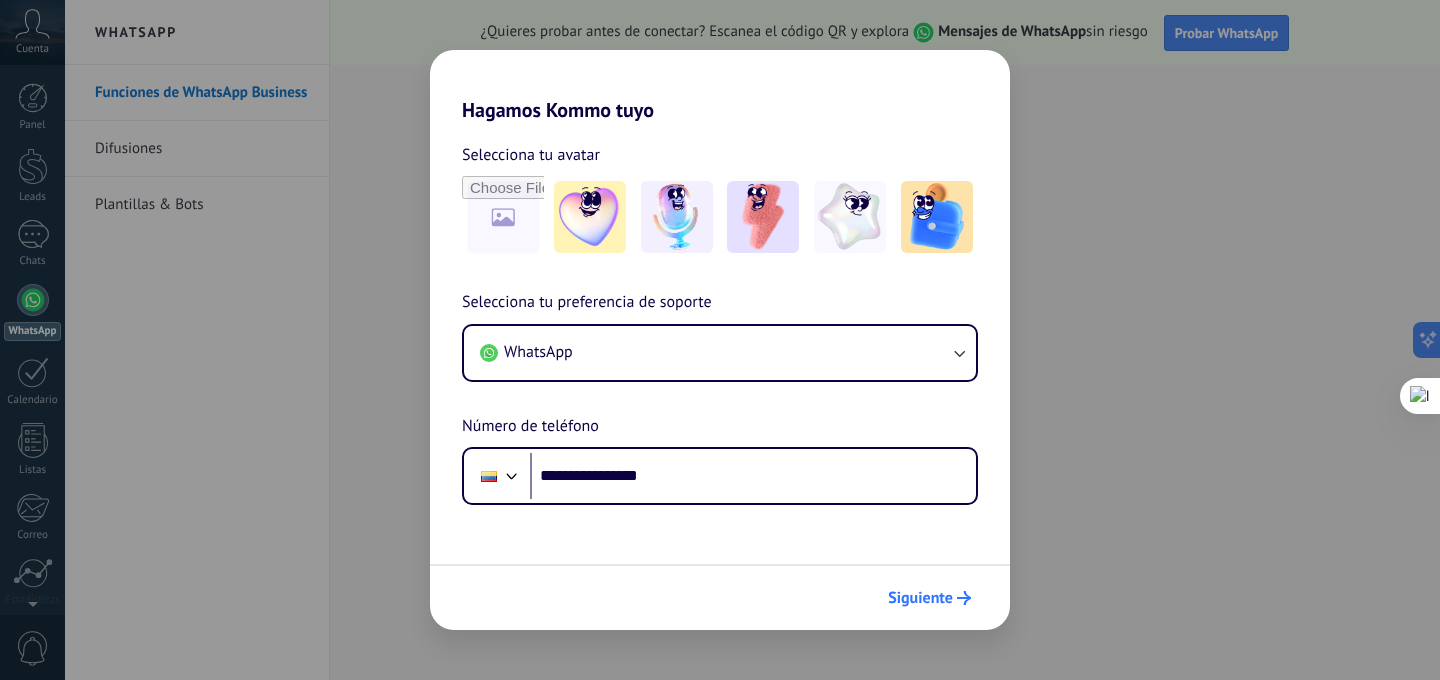 click on "Siguiente" at bounding box center [920, 598] 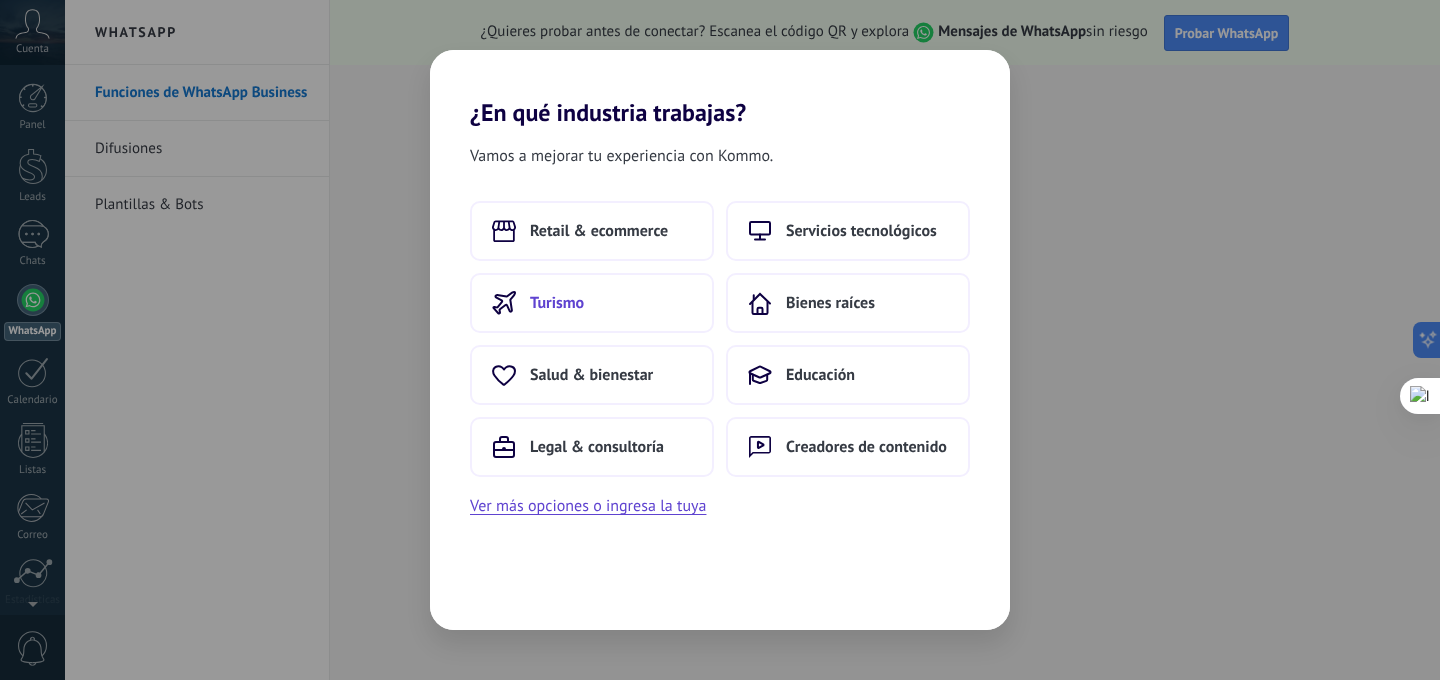click on "Turismo" at bounding box center [592, 303] 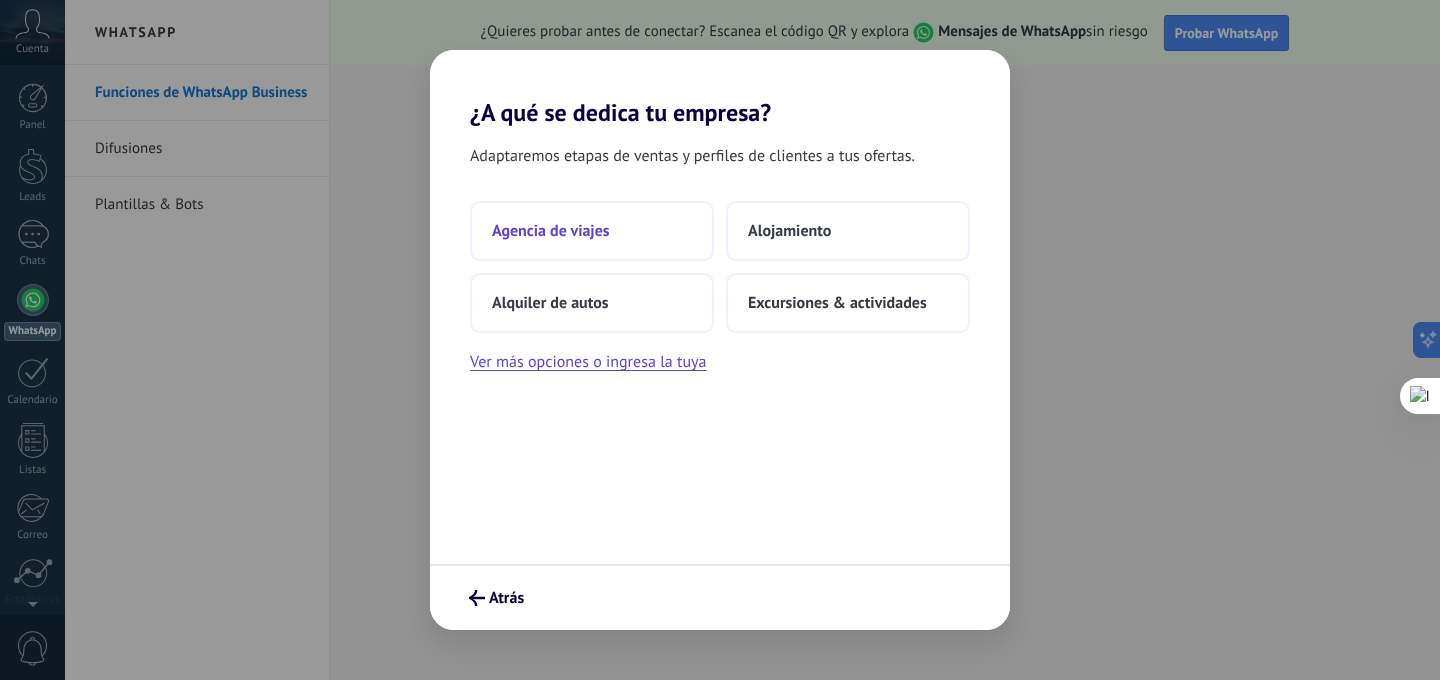 click on "Agencia de viajes" at bounding box center (592, 231) 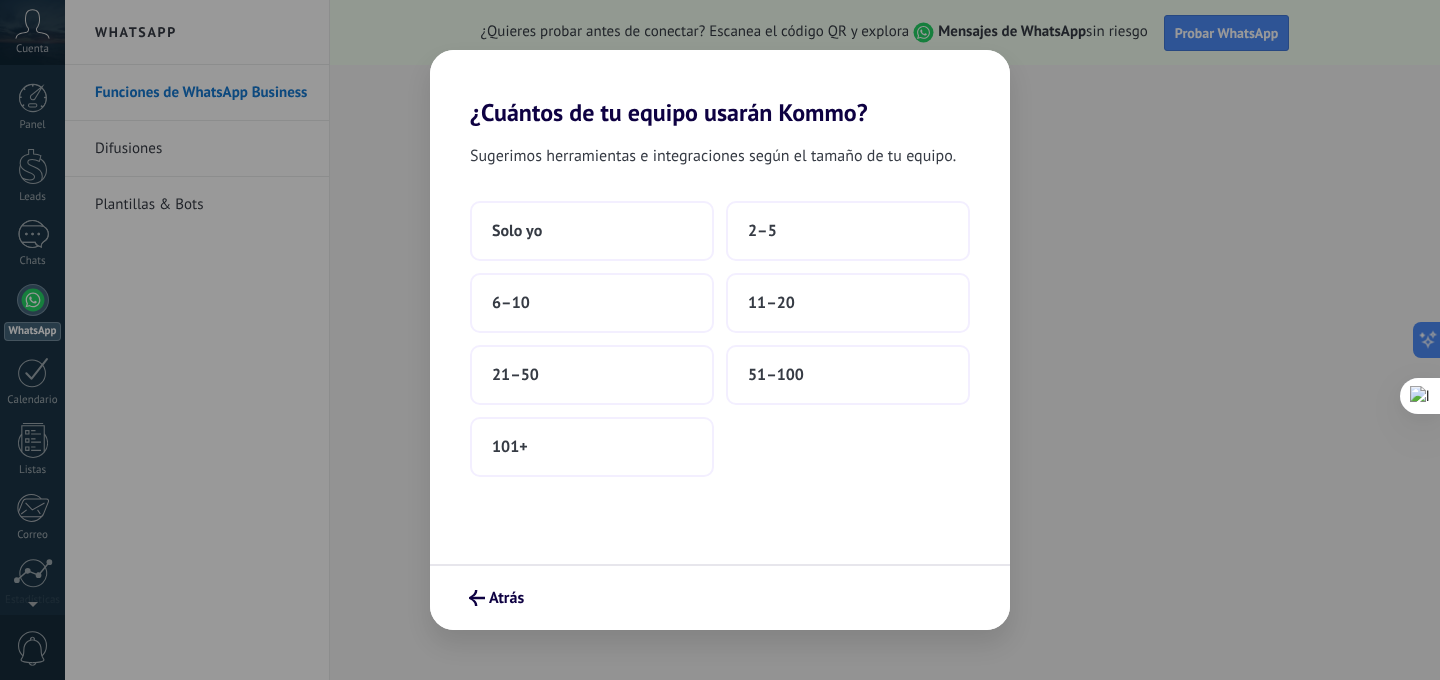 click on "Solo yo" at bounding box center [592, 231] 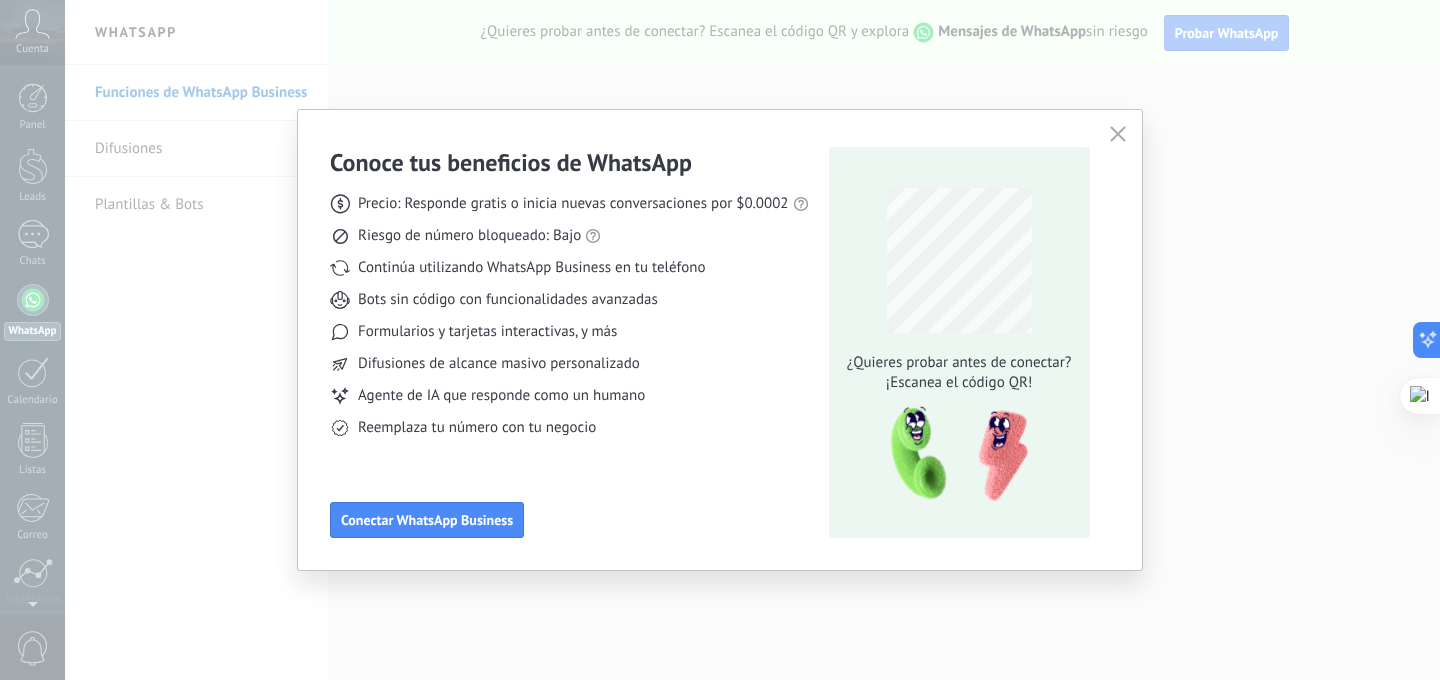 click at bounding box center [1118, 134] 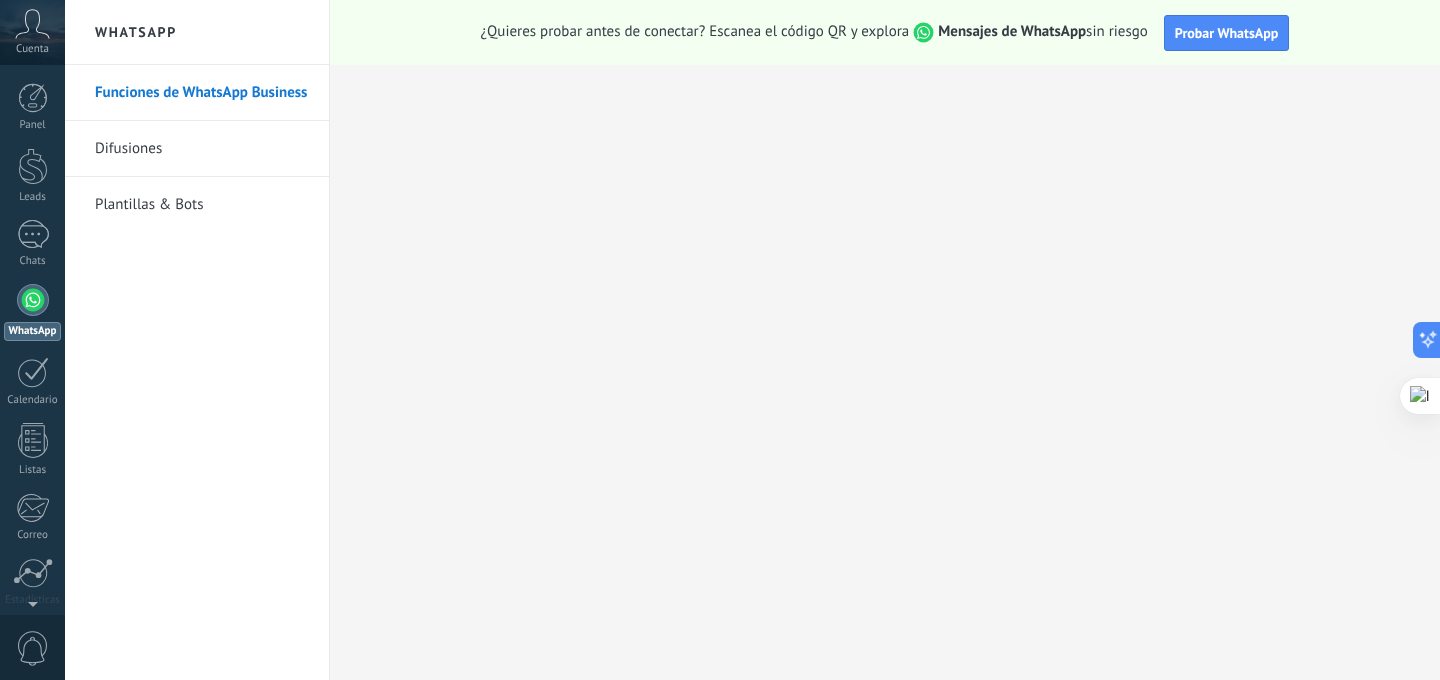 scroll, scrollTop: 152, scrollLeft: 0, axis: vertical 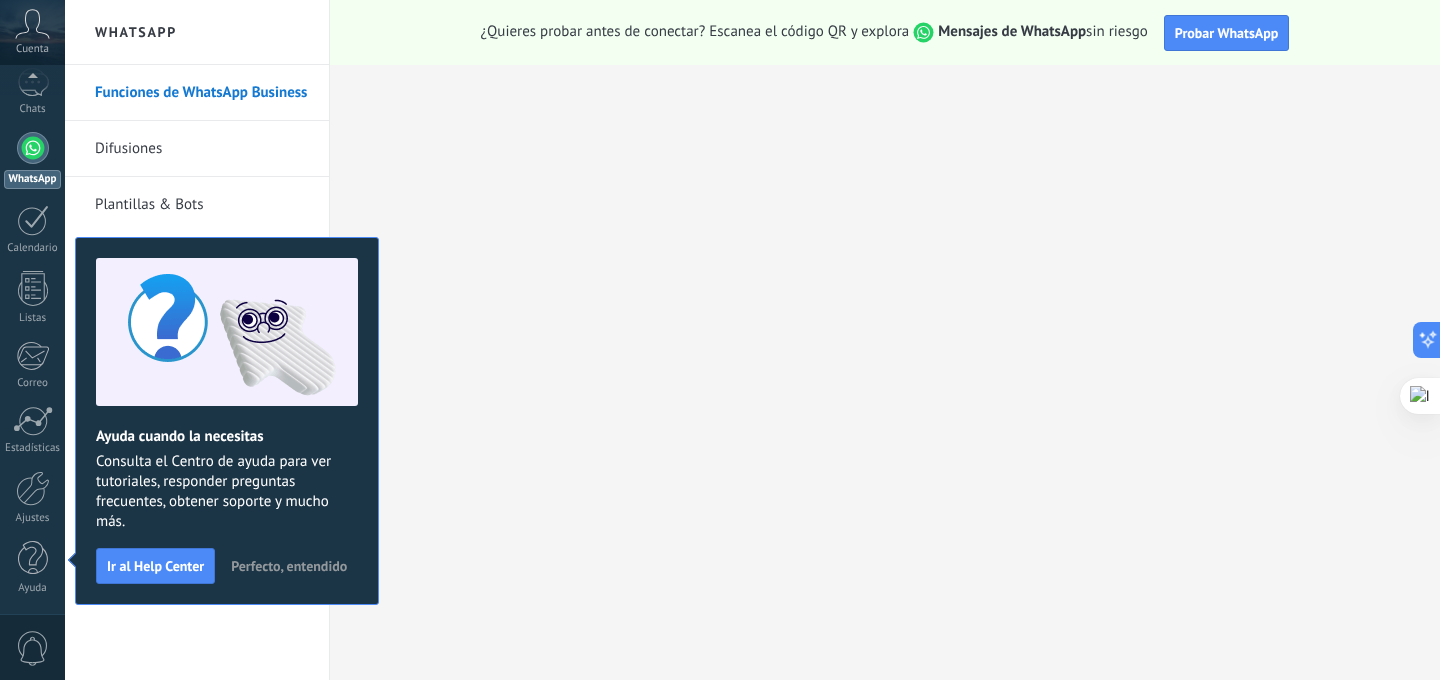 click at bounding box center (33, 23) 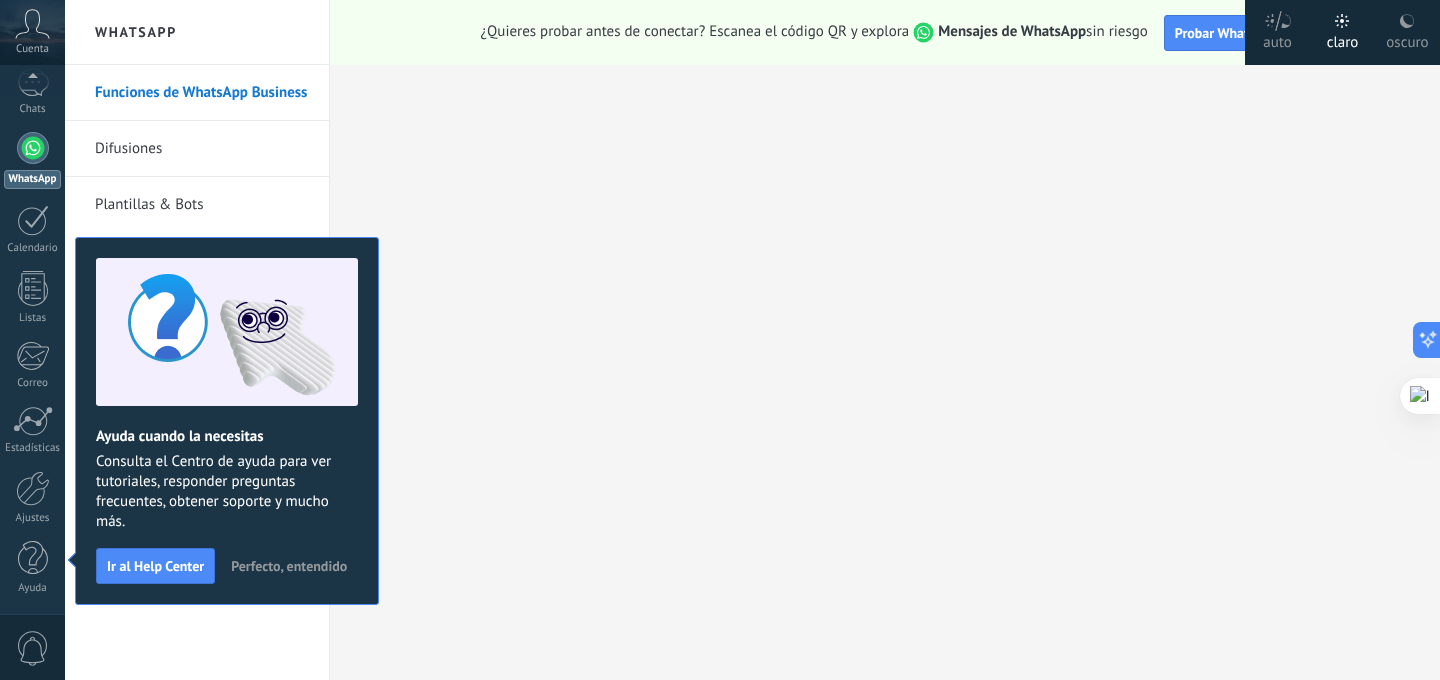 click at bounding box center [33, 23] 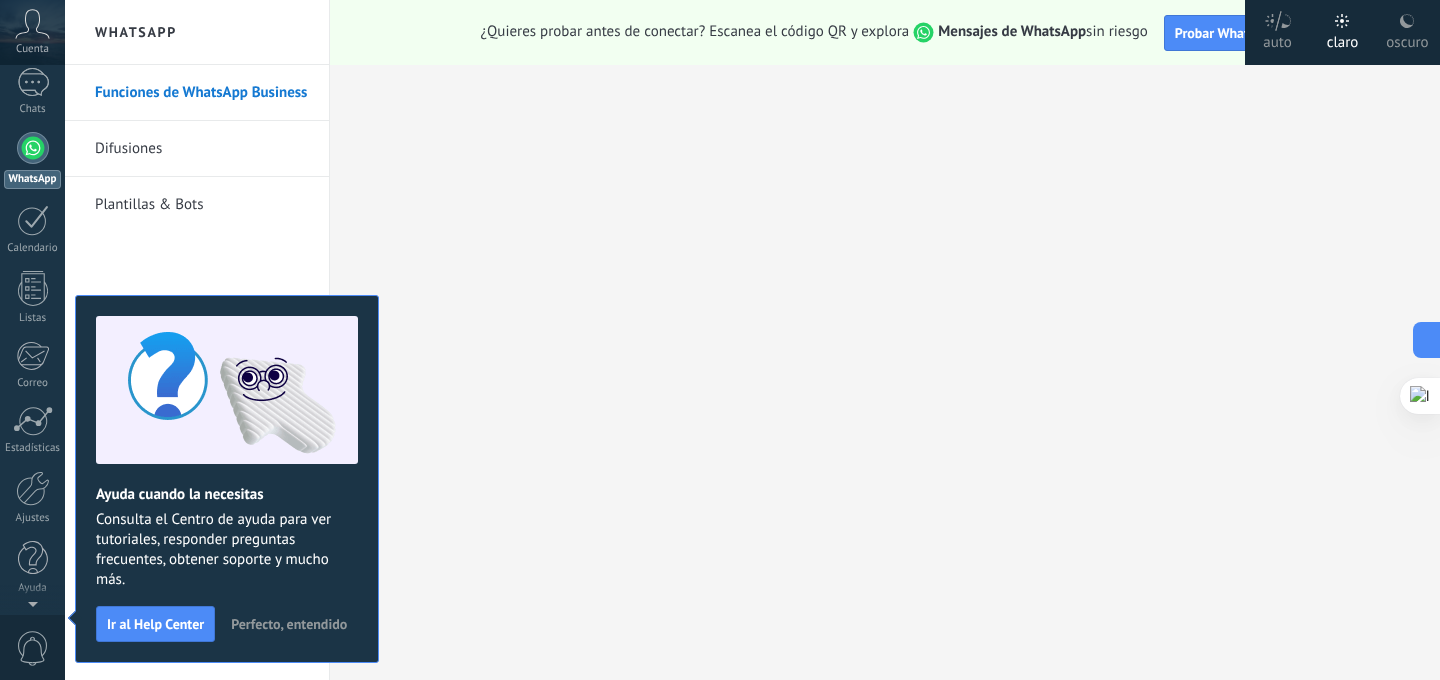 scroll, scrollTop: 0, scrollLeft: 0, axis: both 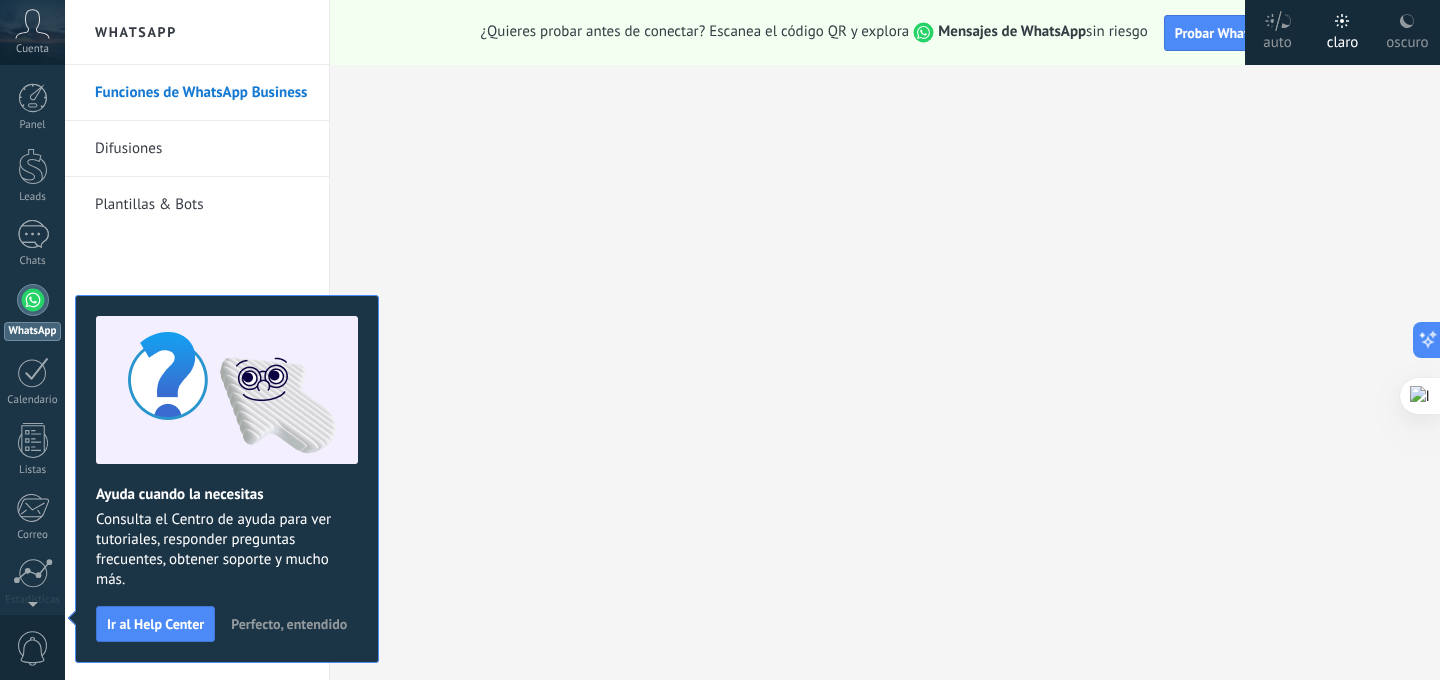click on "Perfecto, entendido" at bounding box center [289, 624] 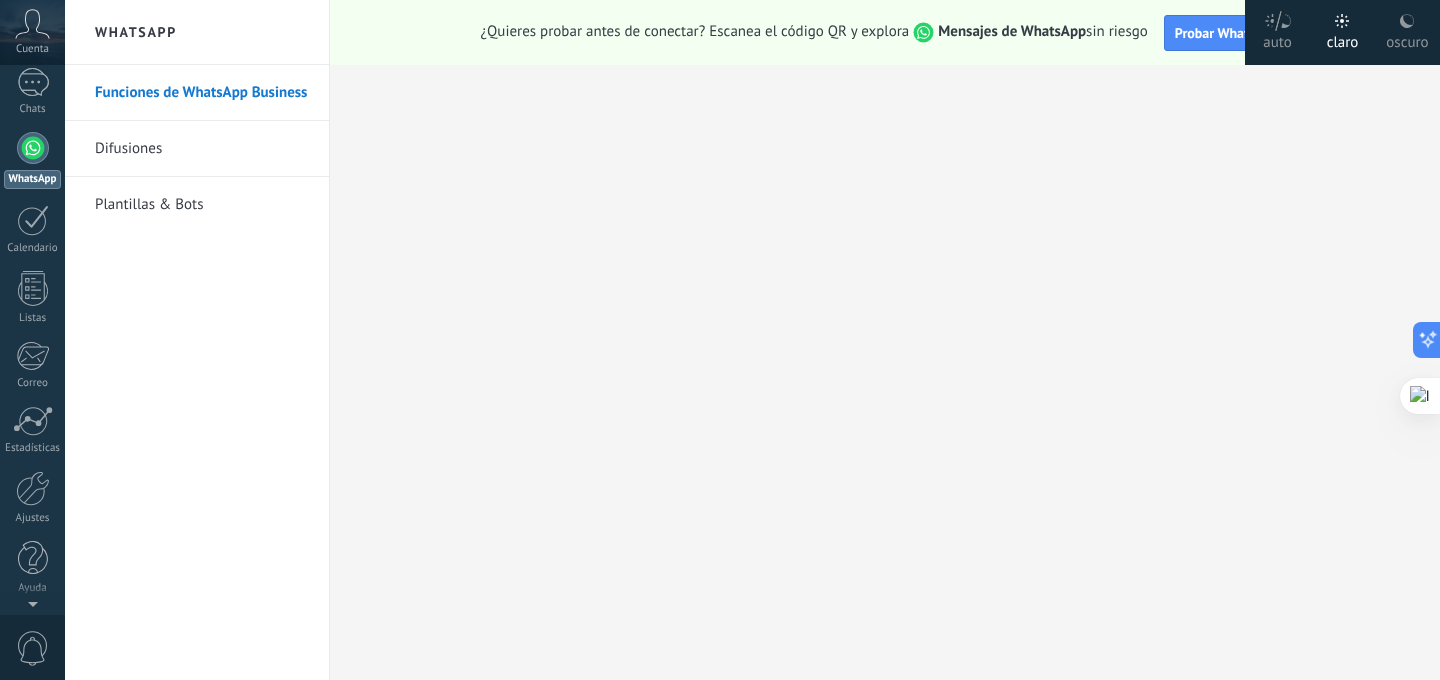 scroll, scrollTop: 0, scrollLeft: 0, axis: both 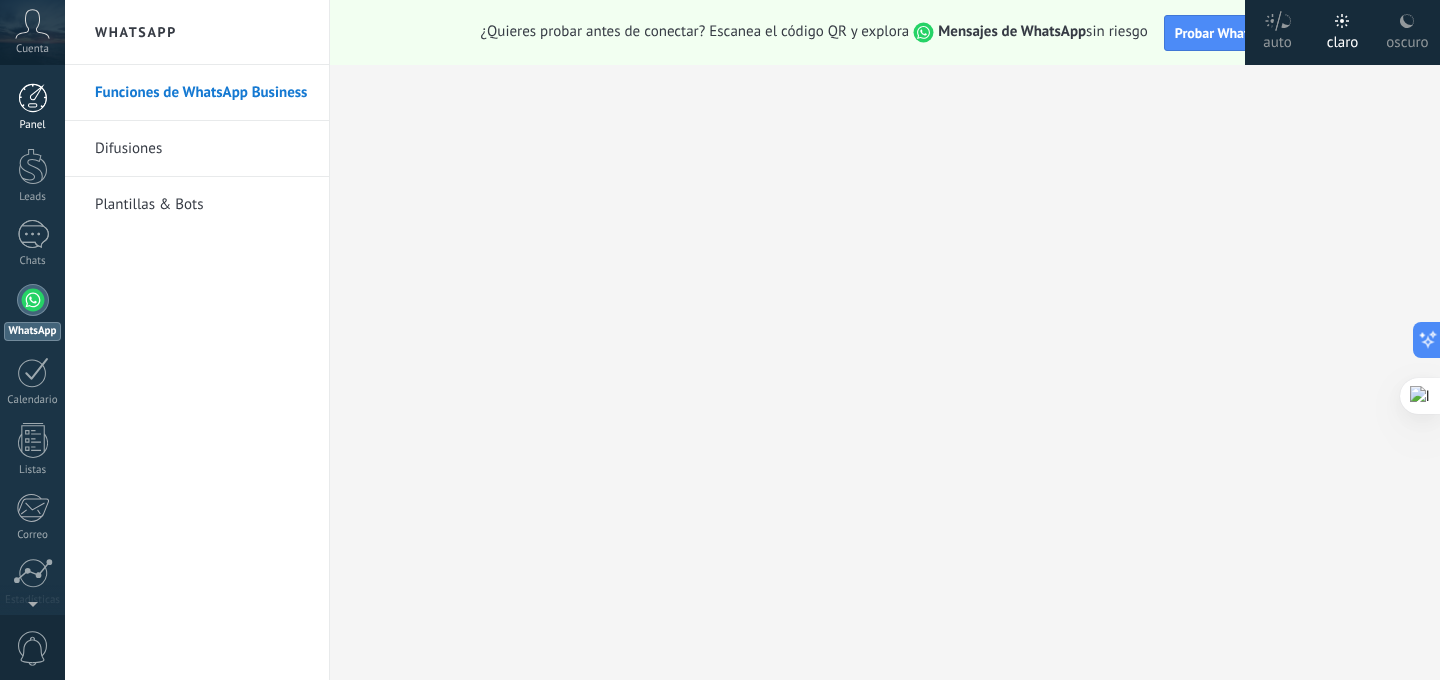 click at bounding box center [33, 98] 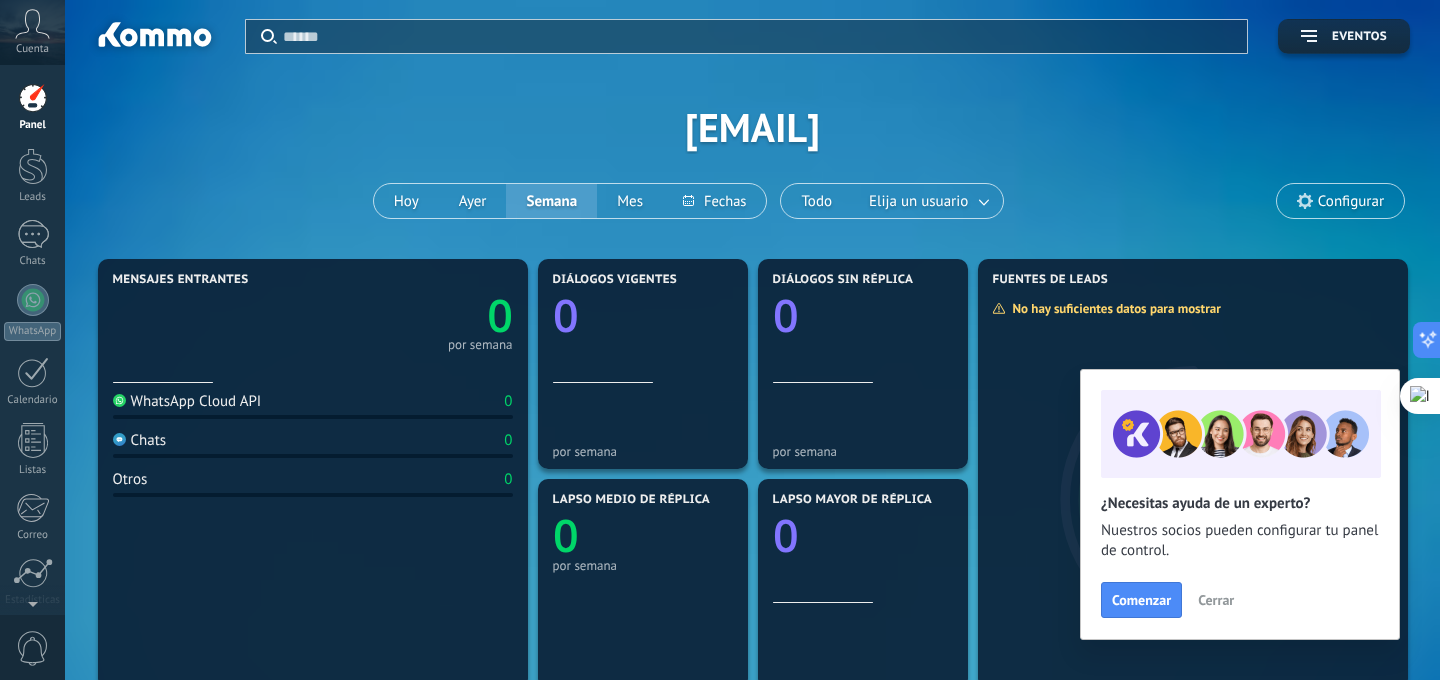 click on "Cuenta" at bounding box center (32, 32) 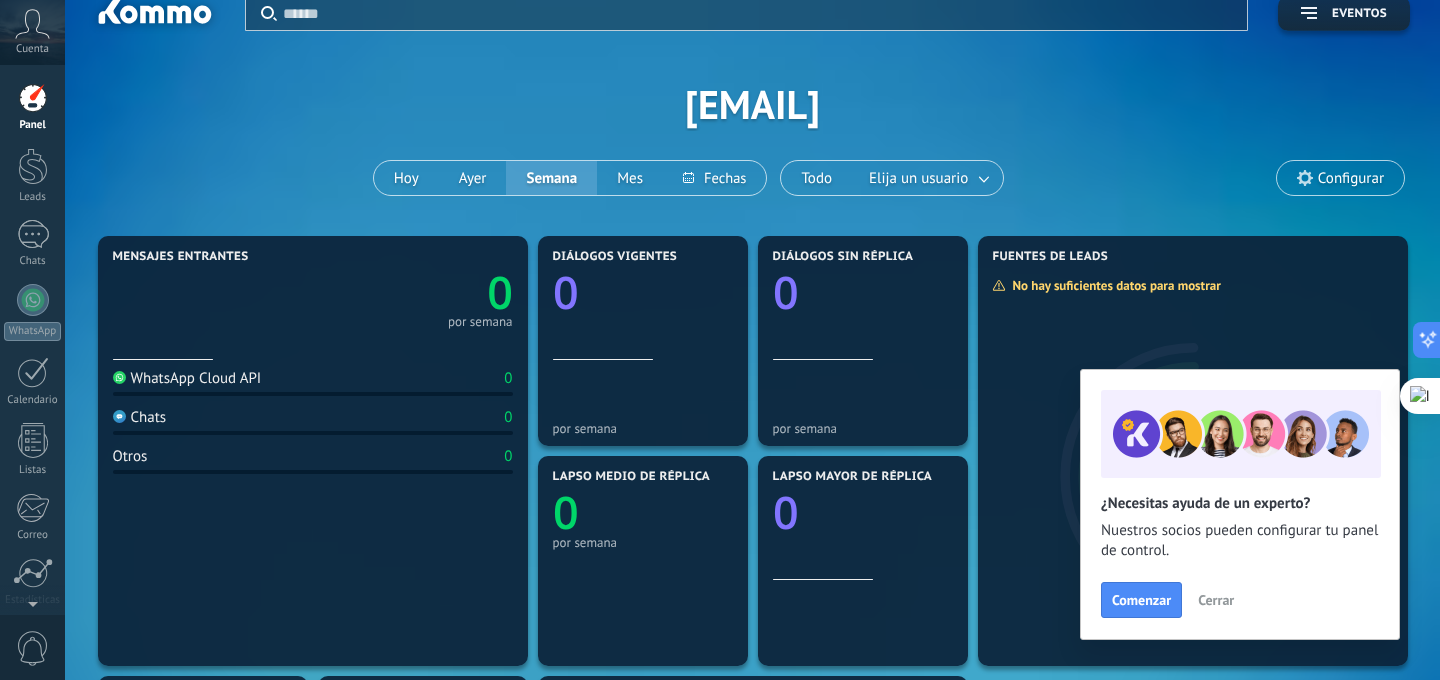 scroll, scrollTop: 0, scrollLeft: 0, axis: both 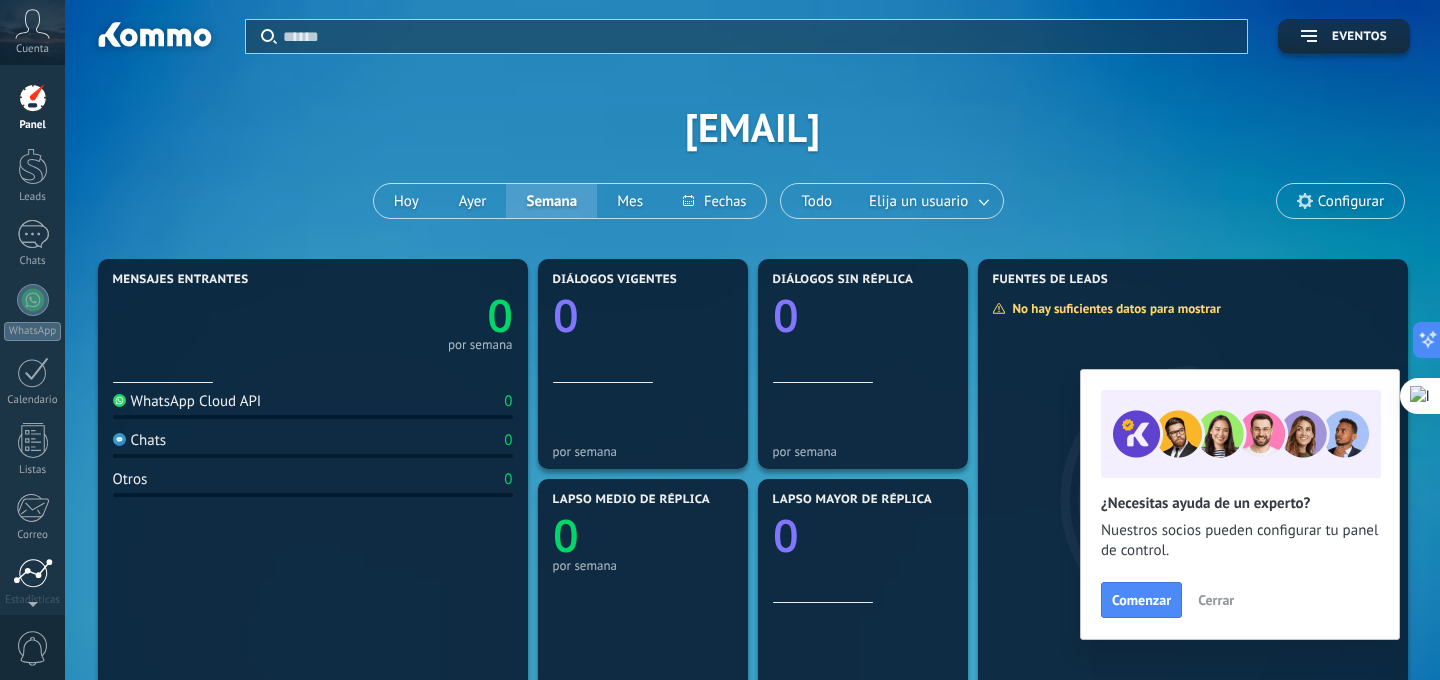 click at bounding box center (33, 573) 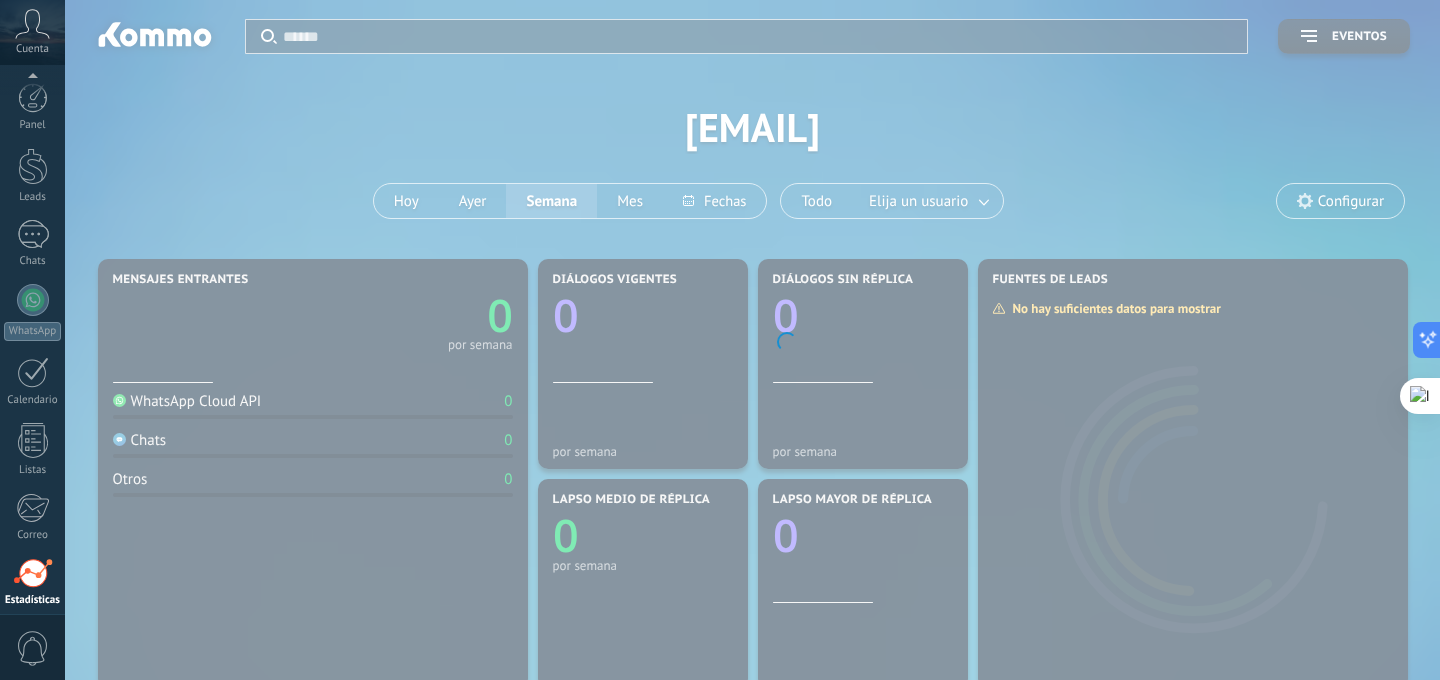 scroll, scrollTop: 152, scrollLeft: 0, axis: vertical 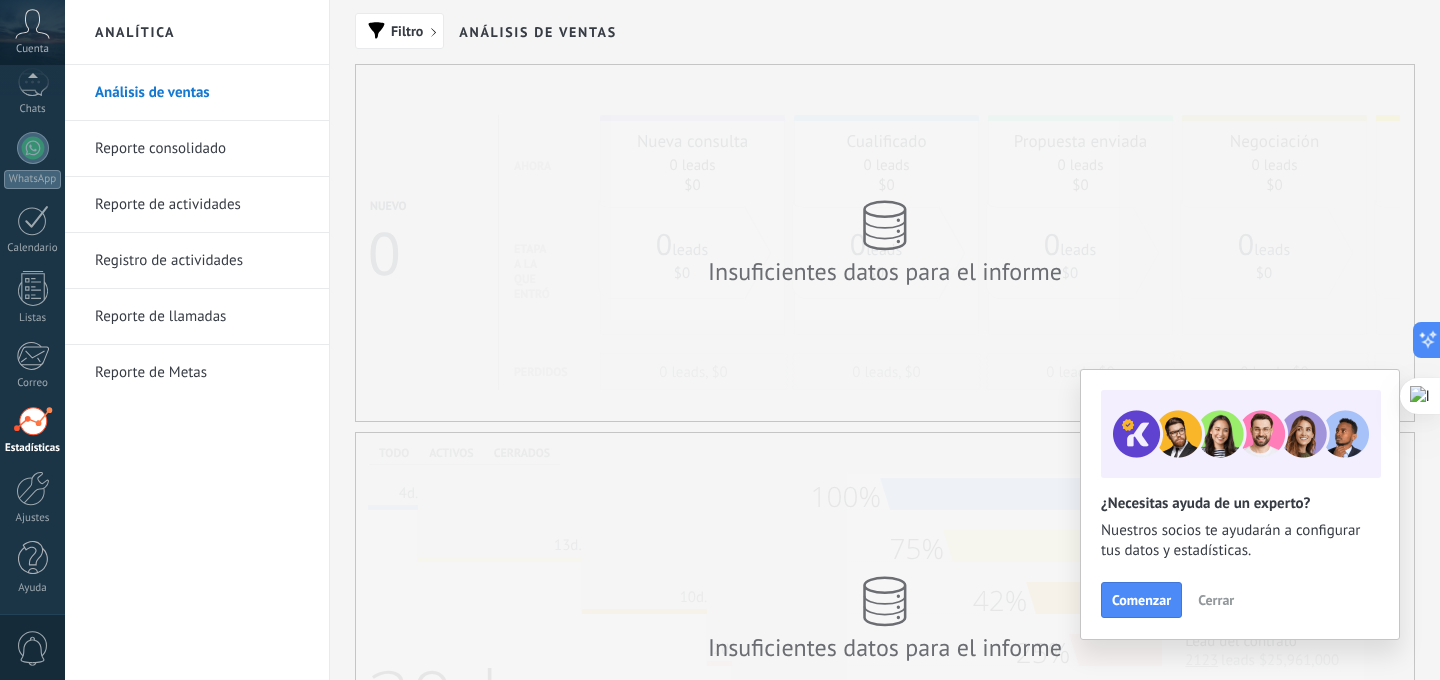 click on "Cerrar" at bounding box center (1216, 600) 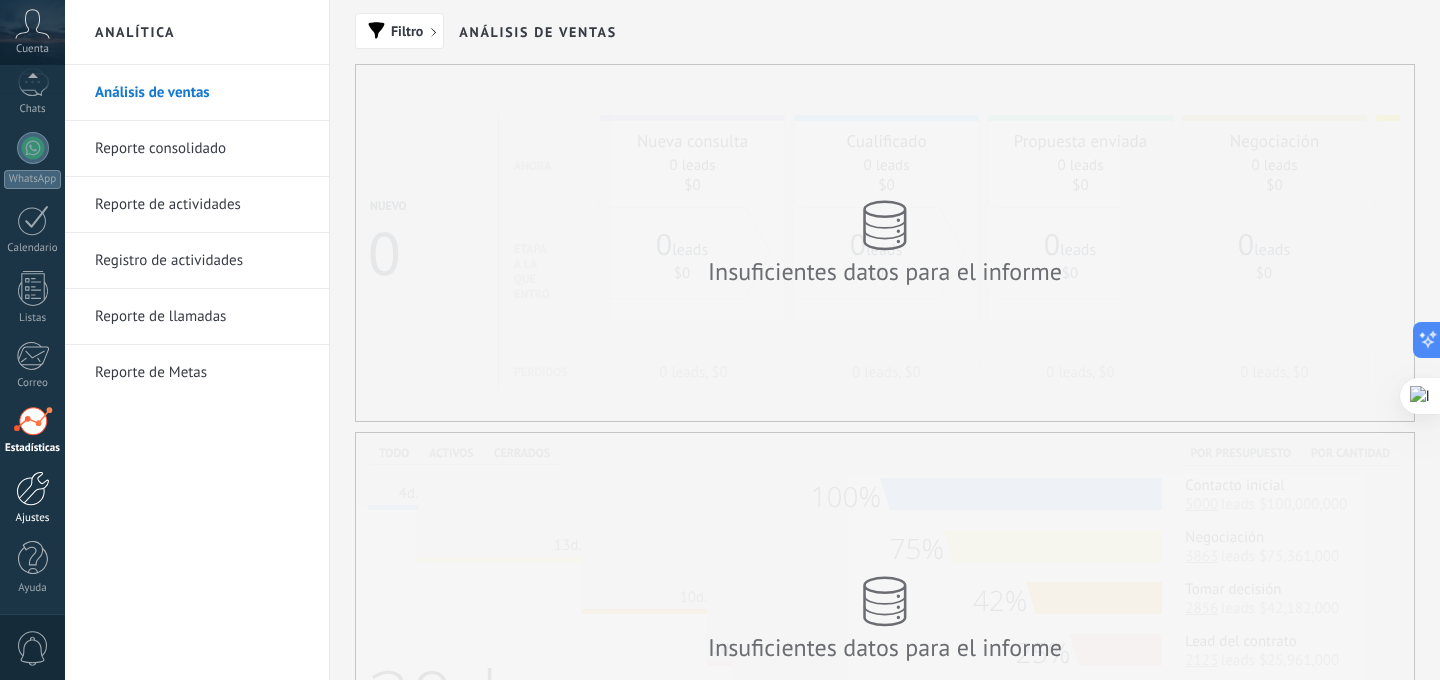 scroll, scrollTop: 78, scrollLeft: 0, axis: vertical 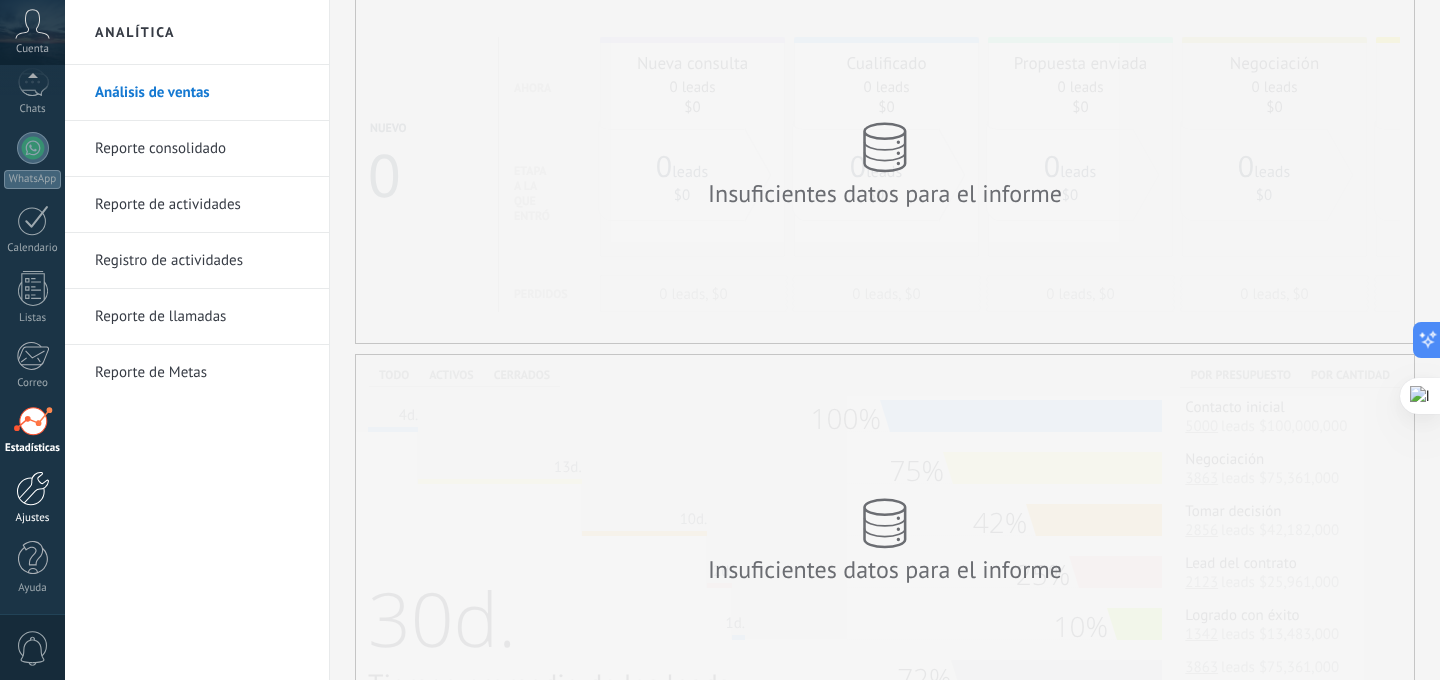 click on "Ajustes" at bounding box center [33, 518] 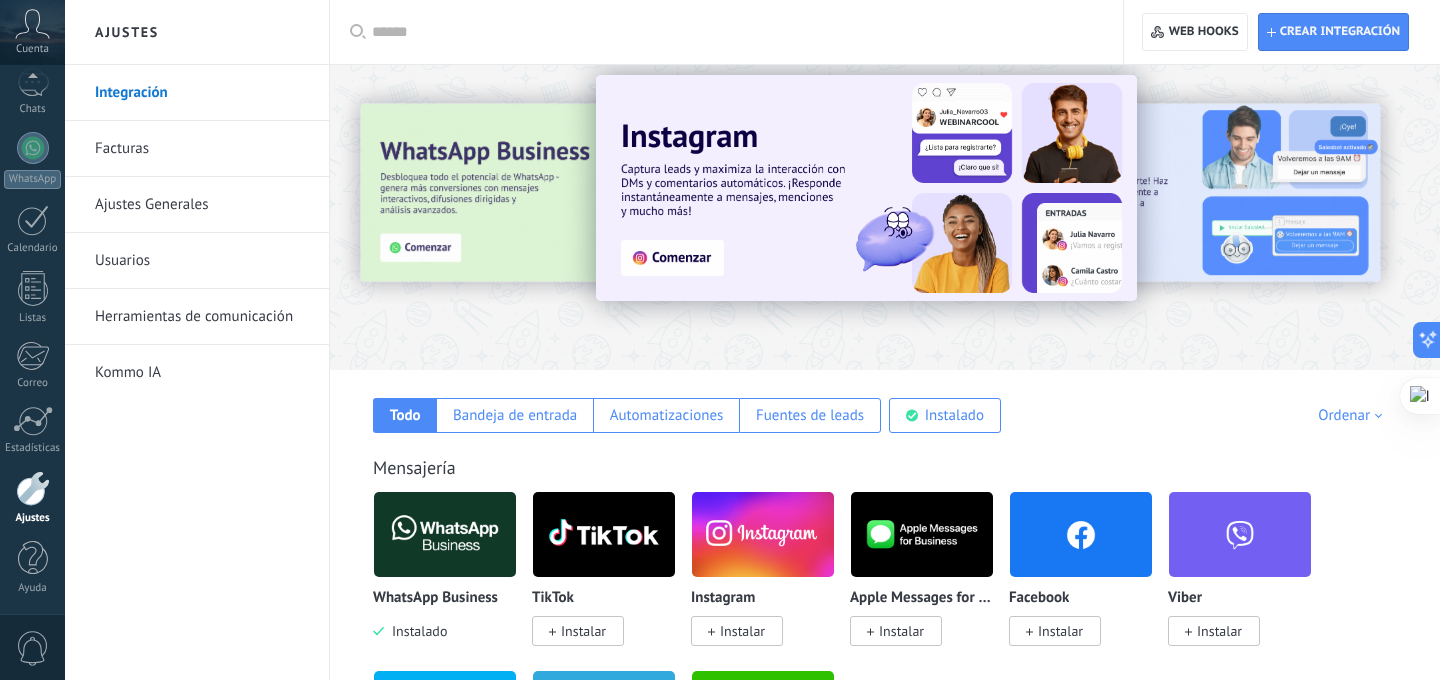 scroll, scrollTop: 0, scrollLeft: 0, axis: both 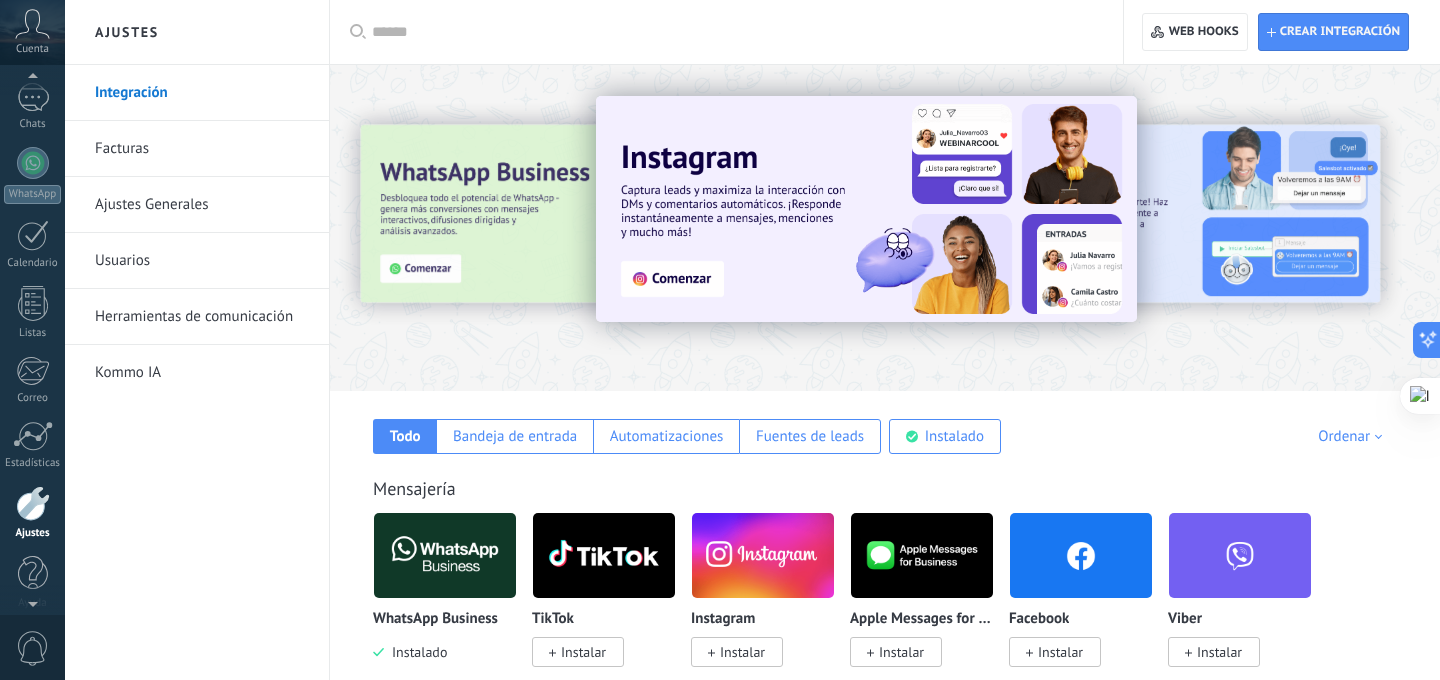 click at bounding box center (33, 23) 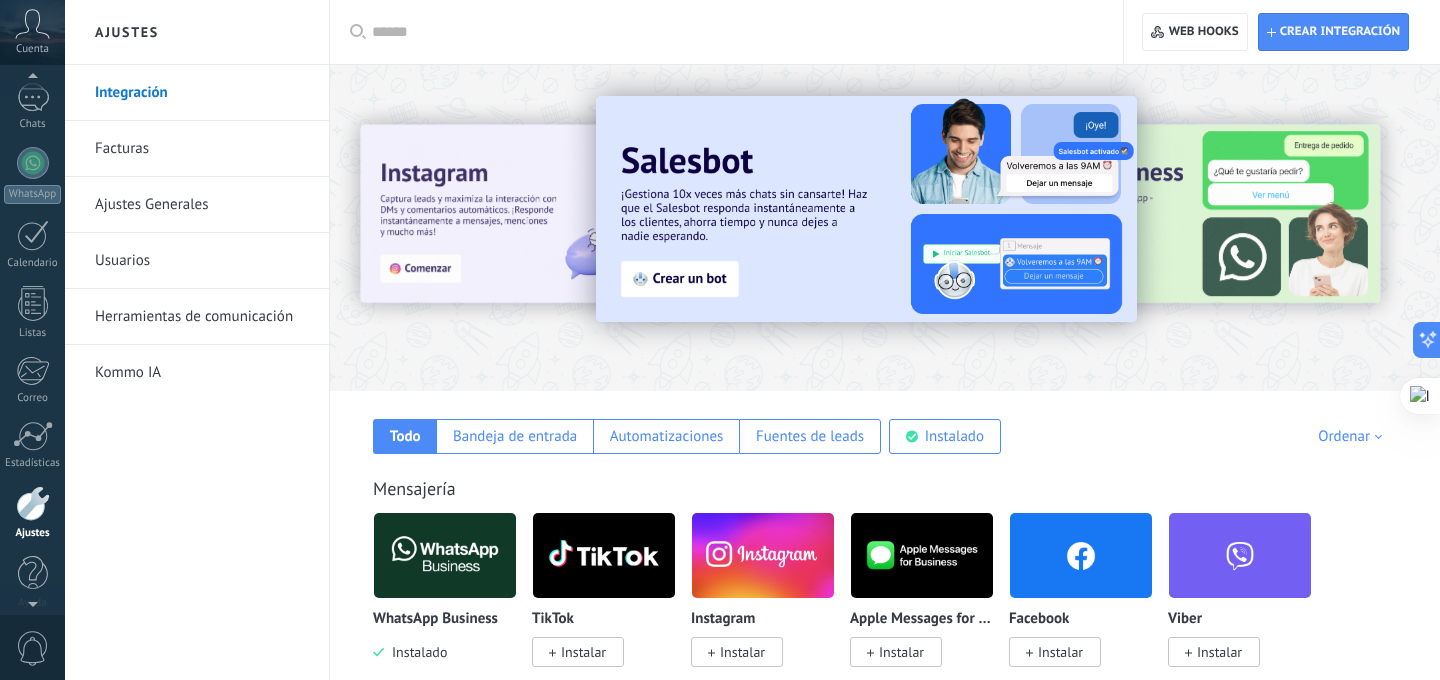 click at bounding box center [33, 23] 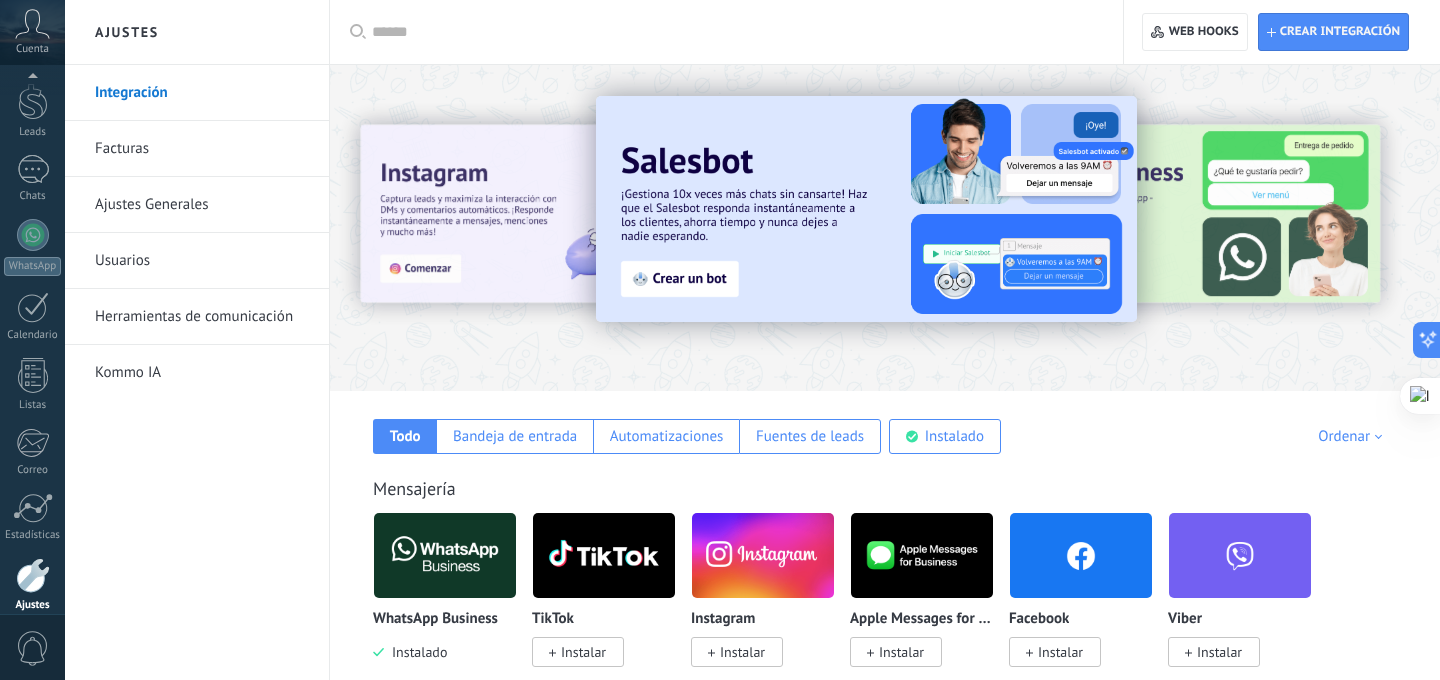 scroll, scrollTop: 152, scrollLeft: 0, axis: vertical 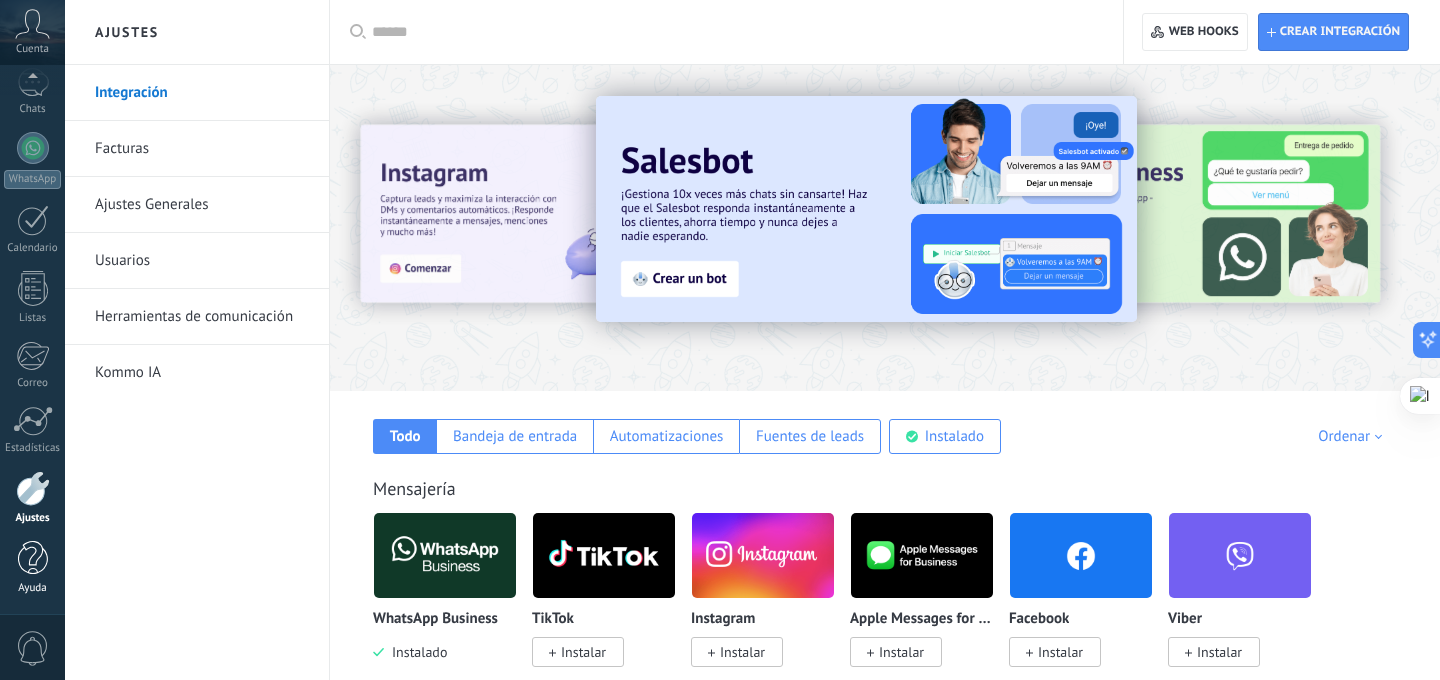 click on "Ayuda" at bounding box center (32, 568) 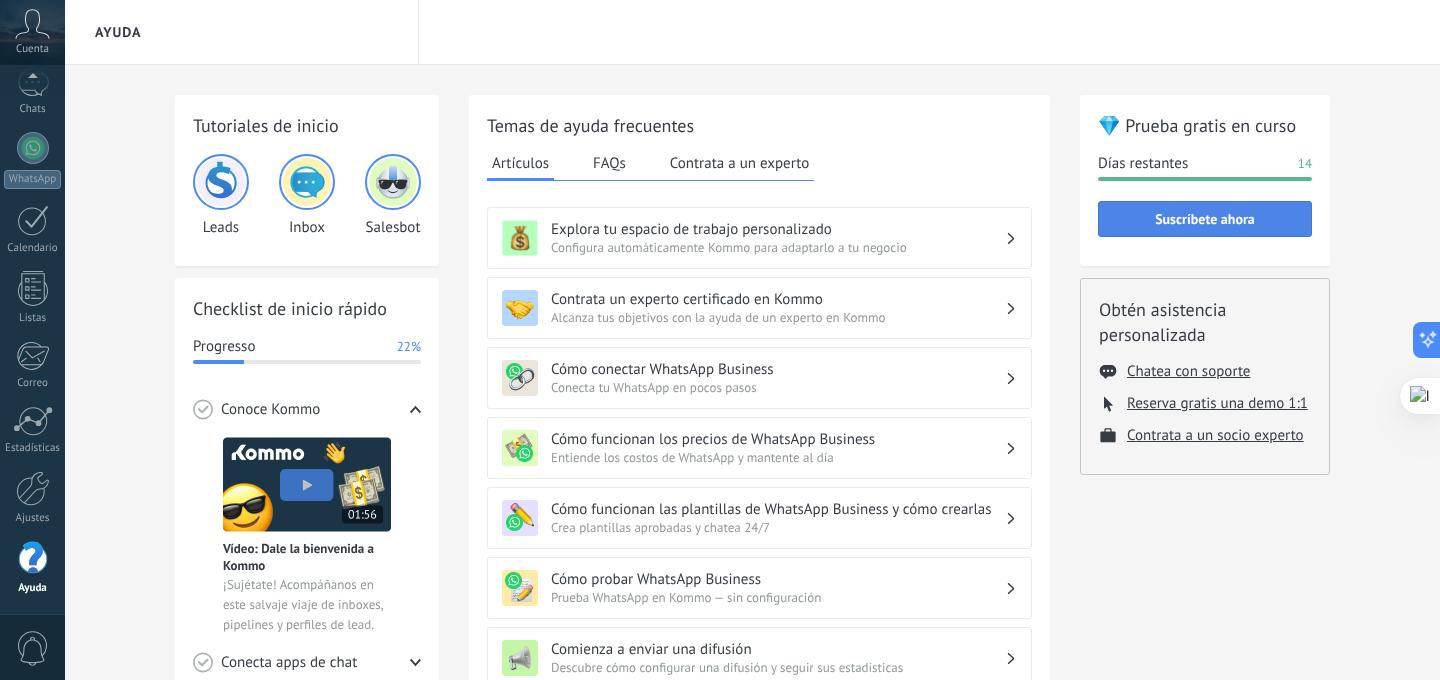 click on "Suscríbete ahora" at bounding box center (1205, 219) 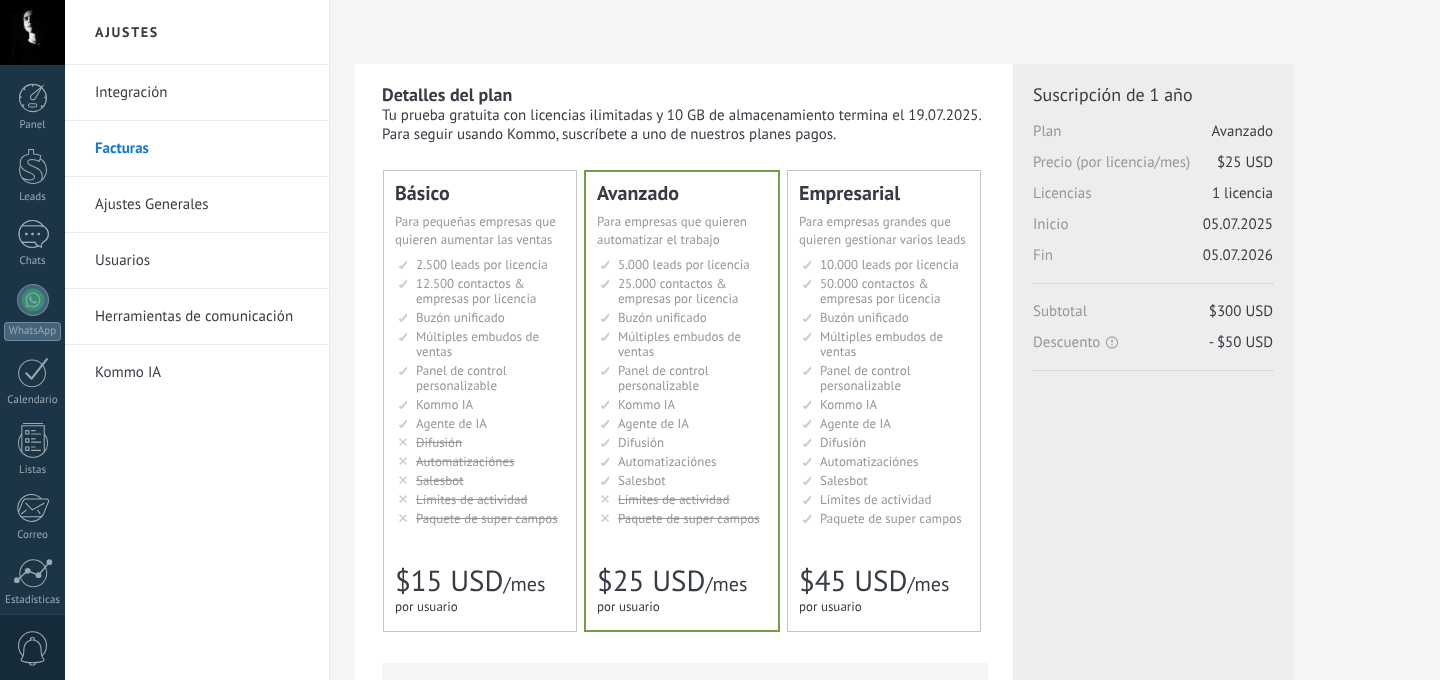 scroll, scrollTop: 0, scrollLeft: 0, axis: both 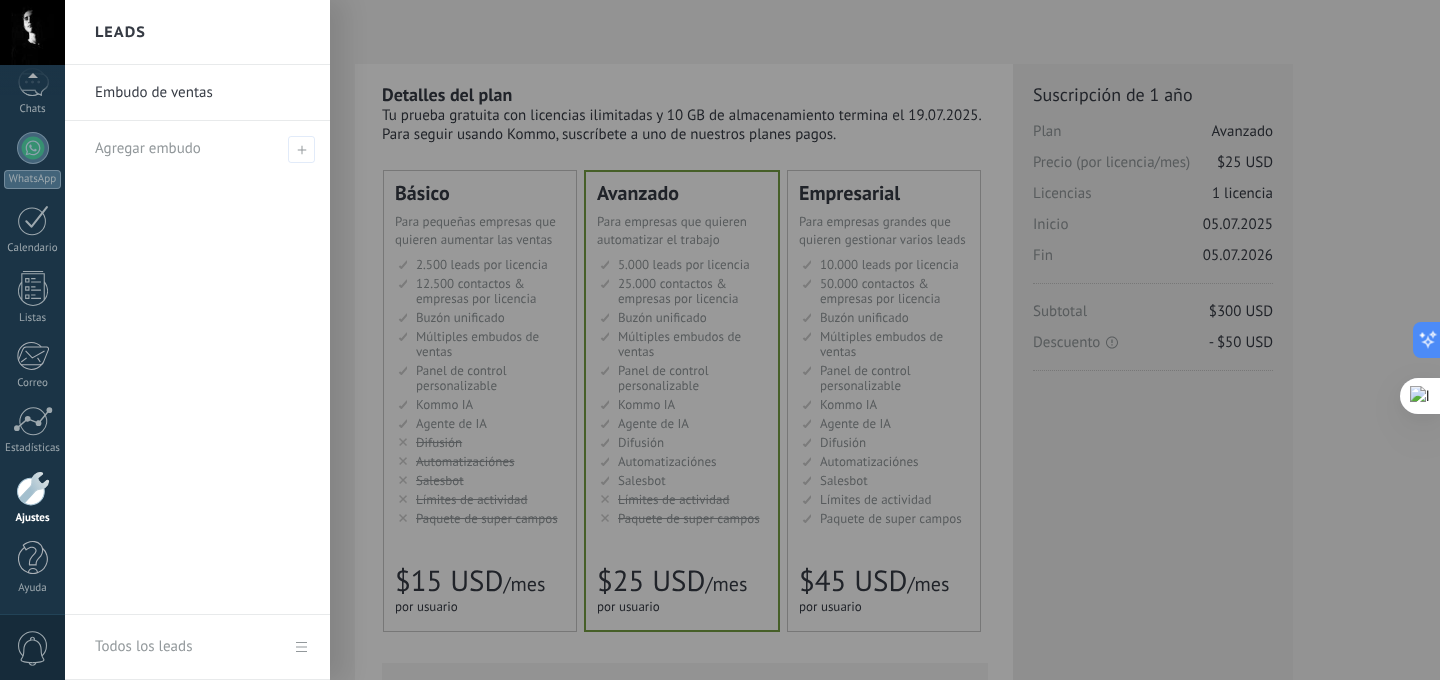 click at bounding box center [785, 340] 